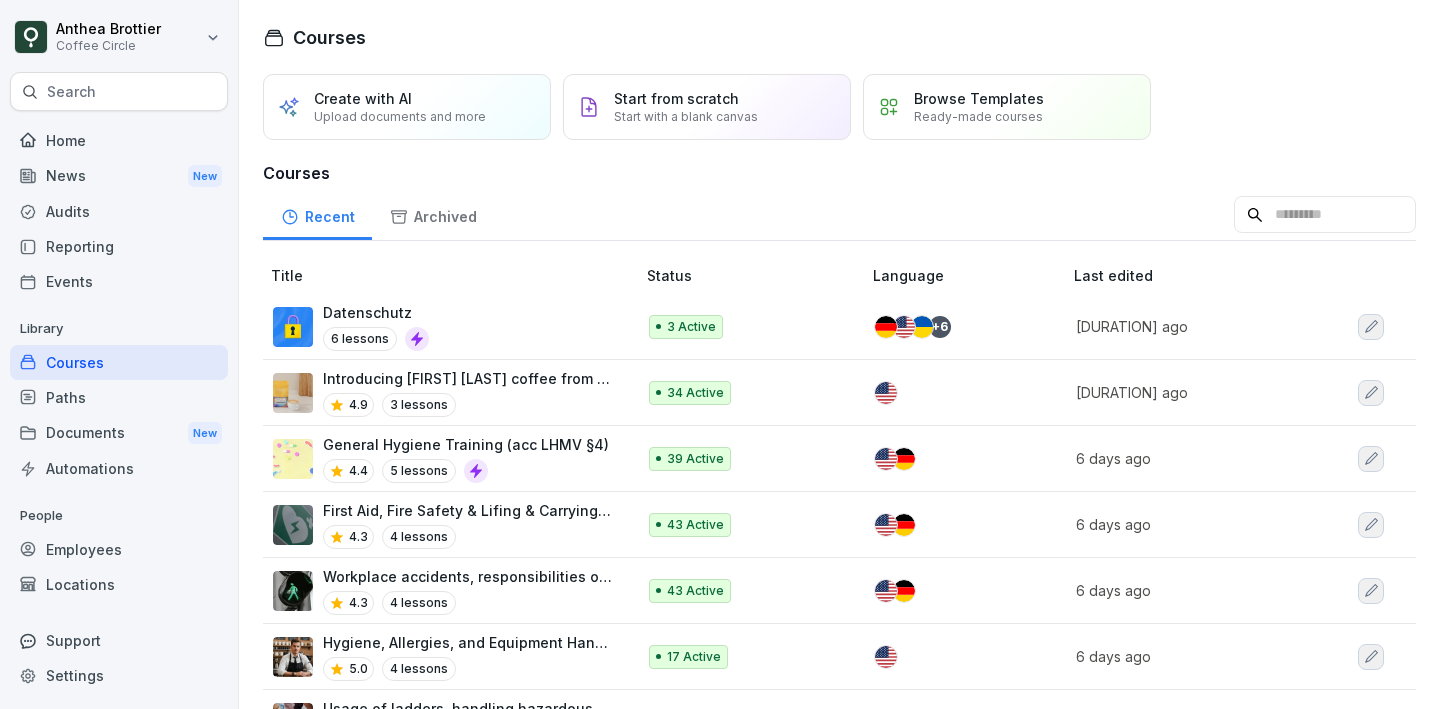 scroll, scrollTop: 0, scrollLeft: 0, axis: both 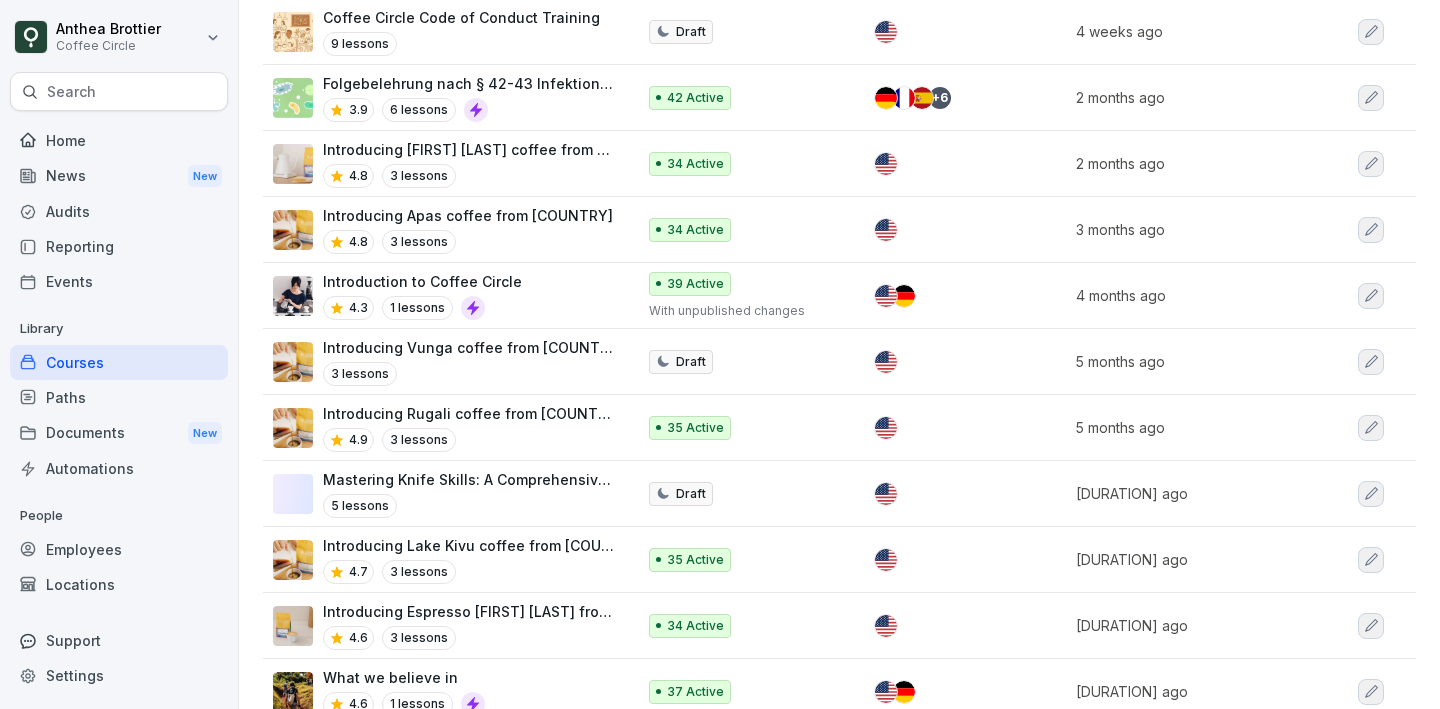 click on "35   Active" at bounding box center [745, 428] 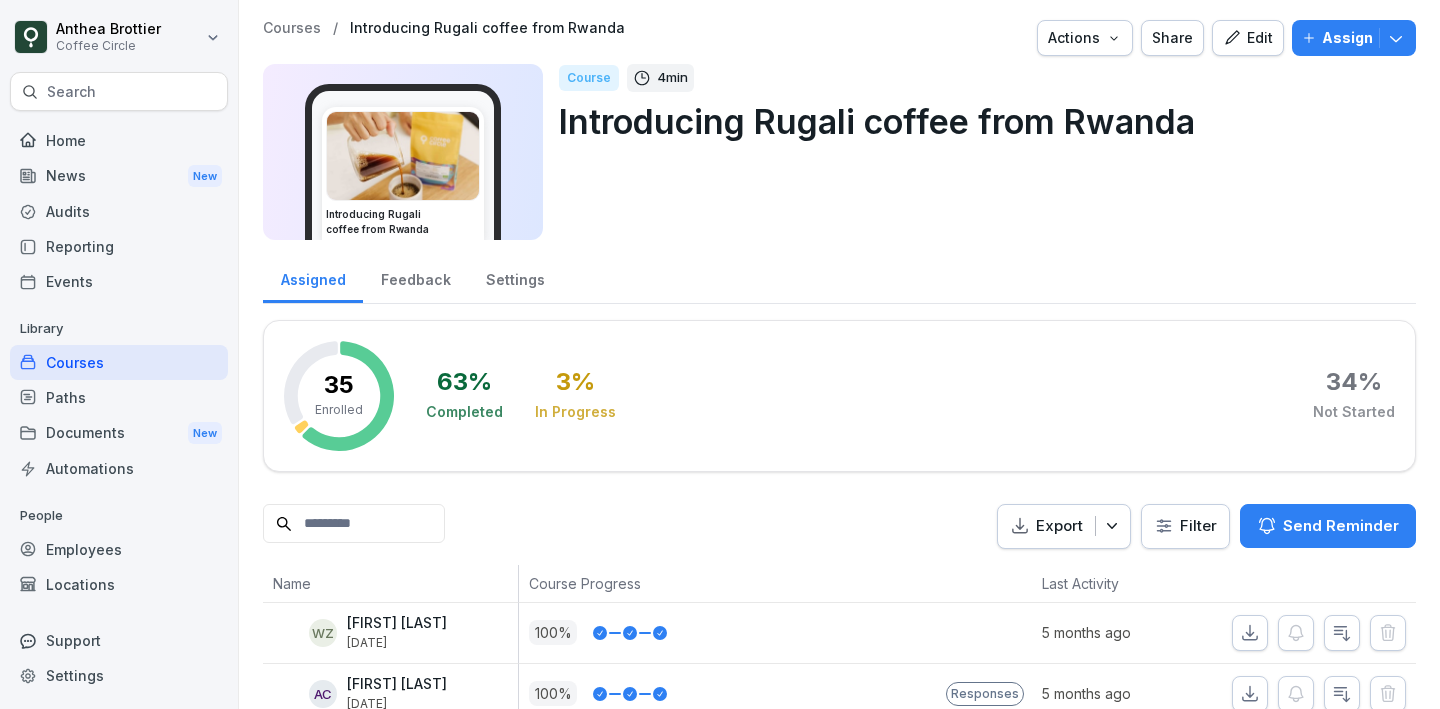 scroll, scrollTop: 0, scrollLeft: 0, axis: both 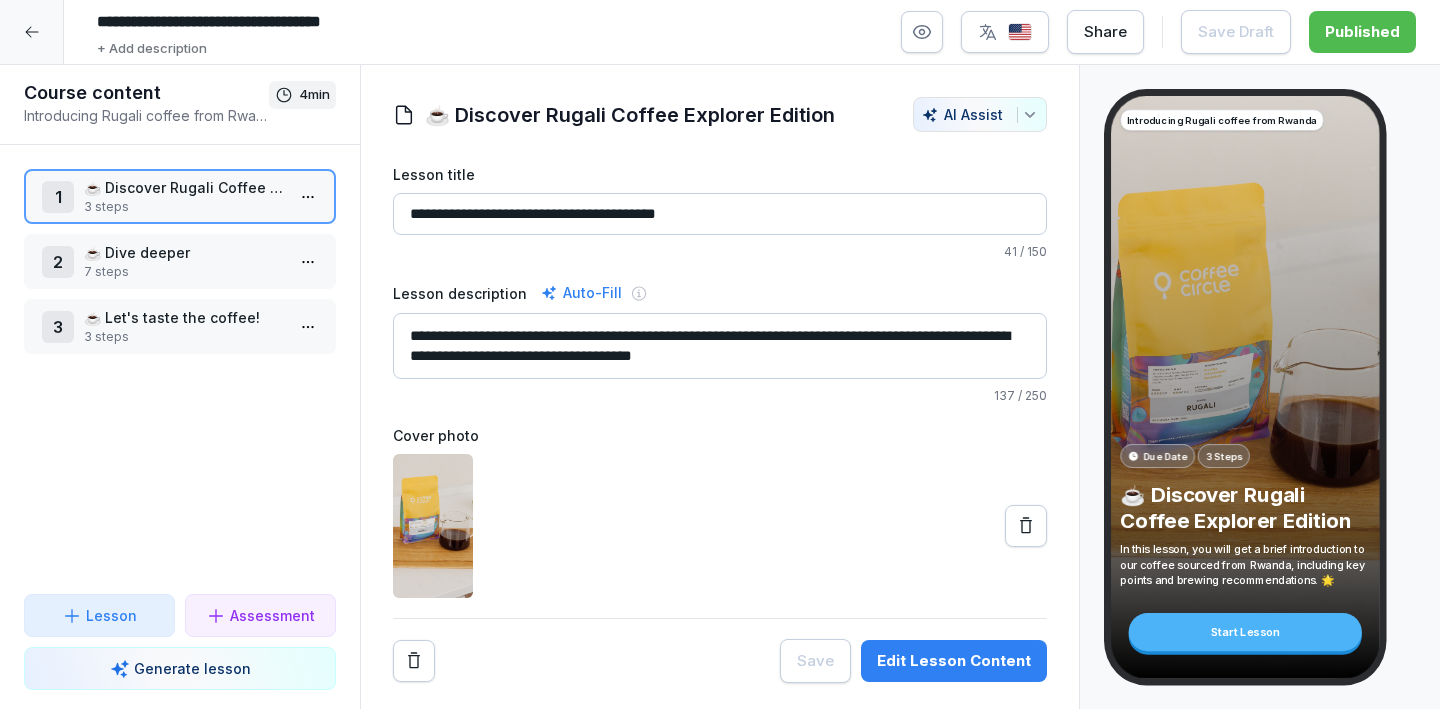 click on "Edit Lesson Content" at bounding box center (954, 661) 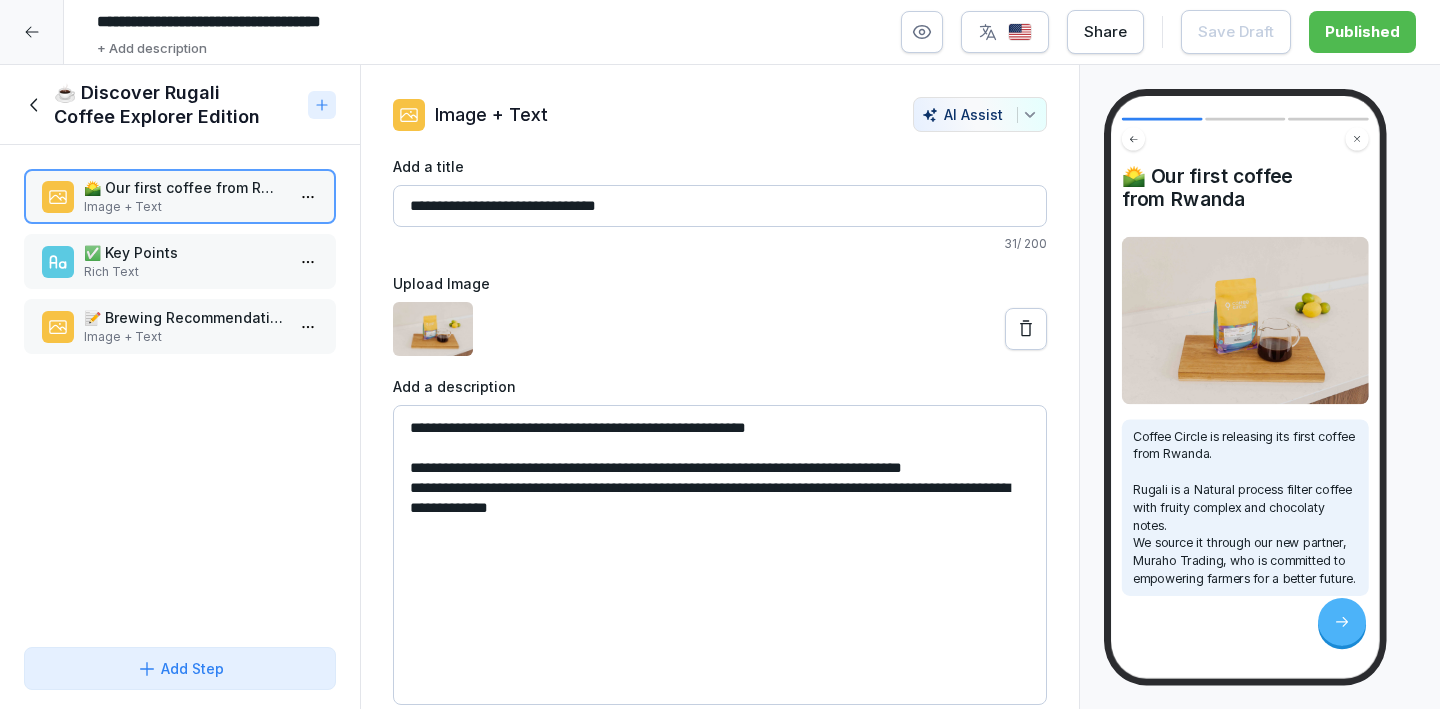 click on "✅ Key Points" at bounding box center (184, 252) 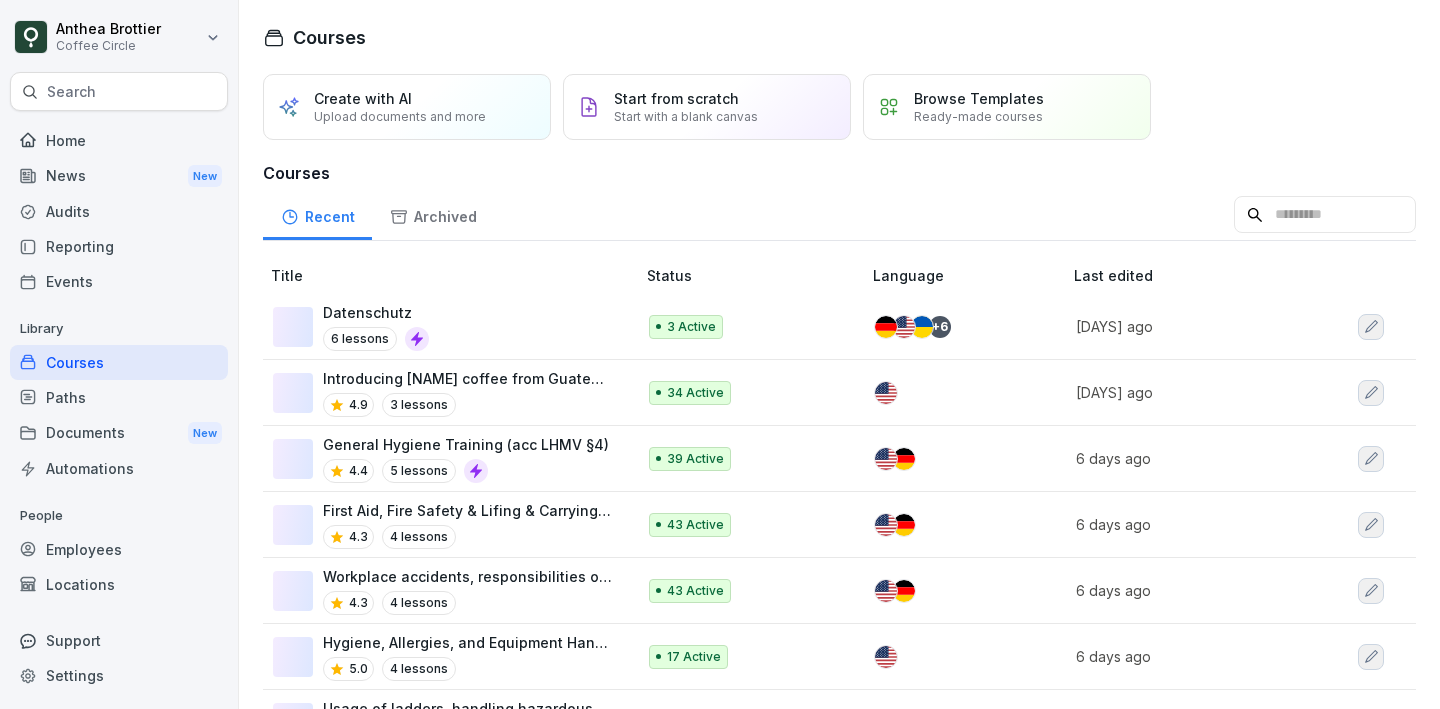 scroll, scrollTop: 0, scrollLeft: 0, axis: both 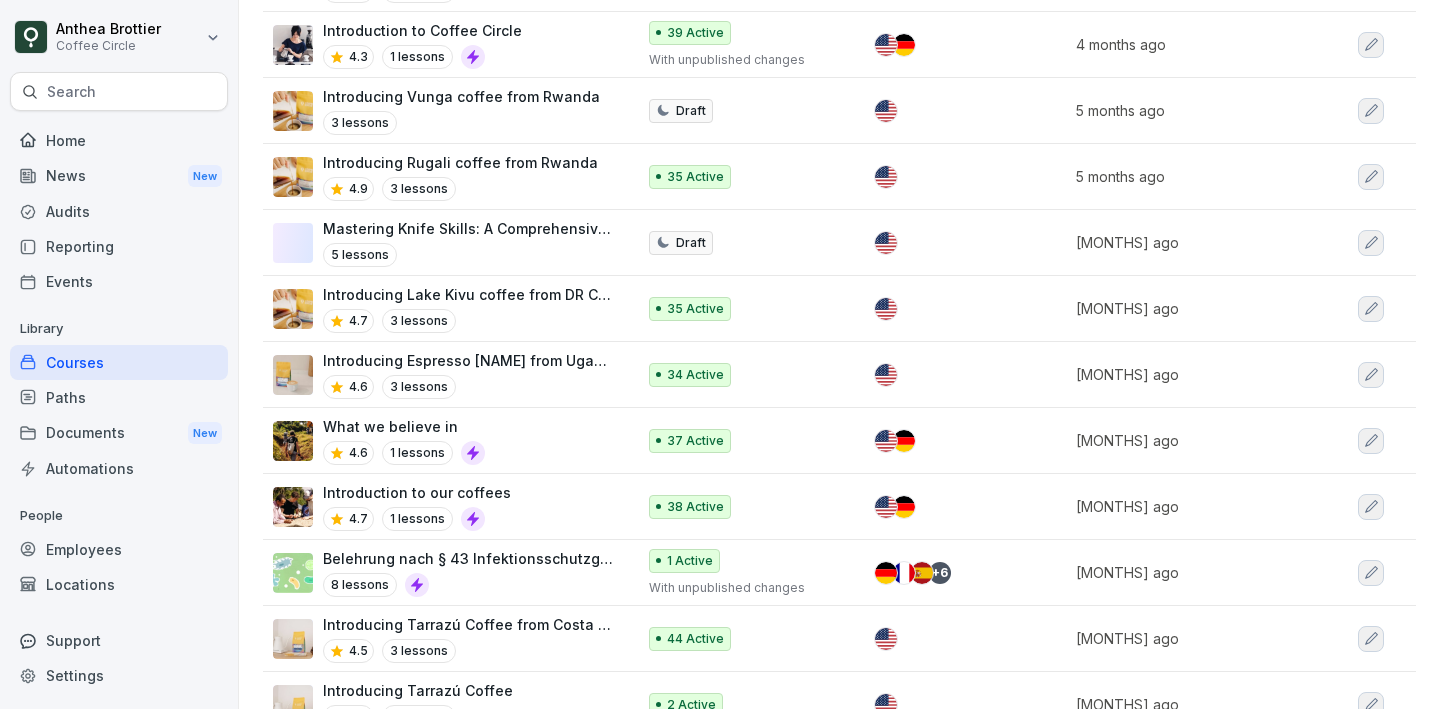 click on "3 lessons" at bounding box center (461, 123) 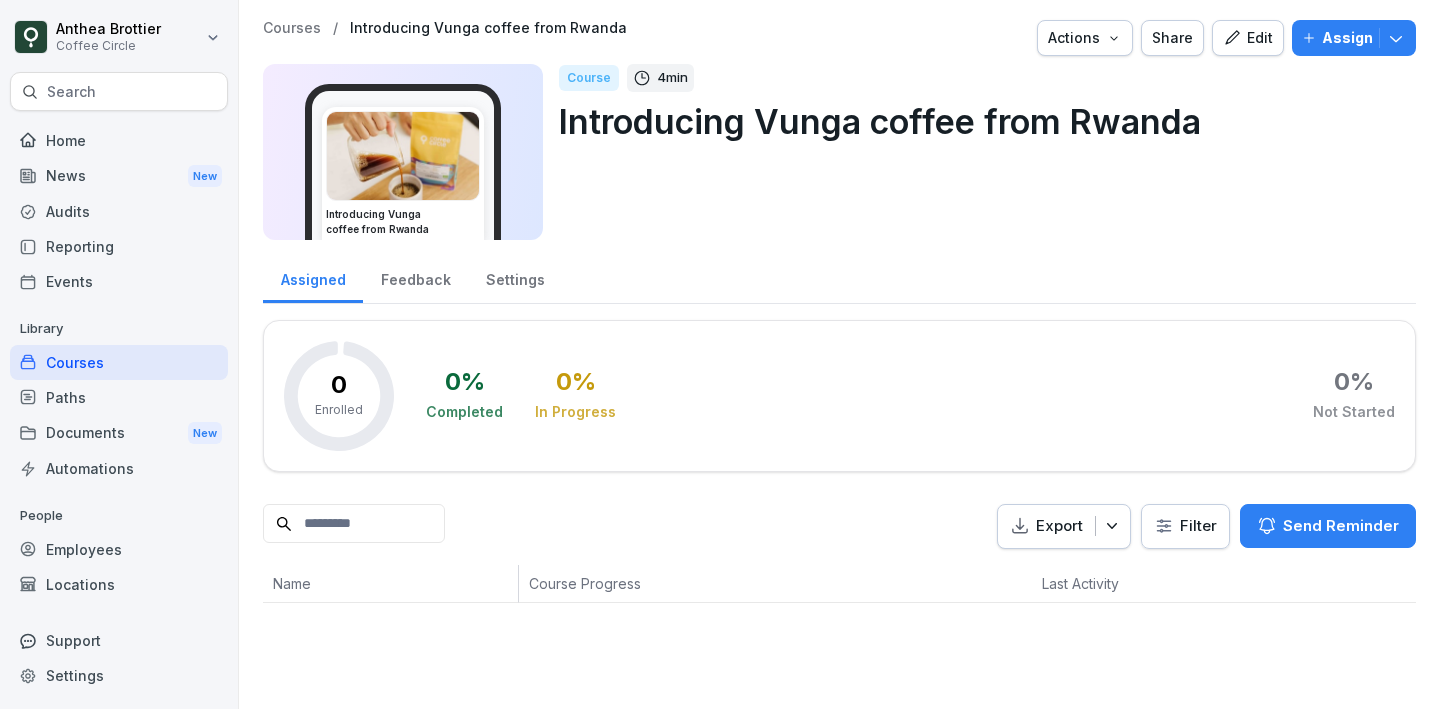 scroll, scrollTop: 0, scrollLeft: 0, axis: both 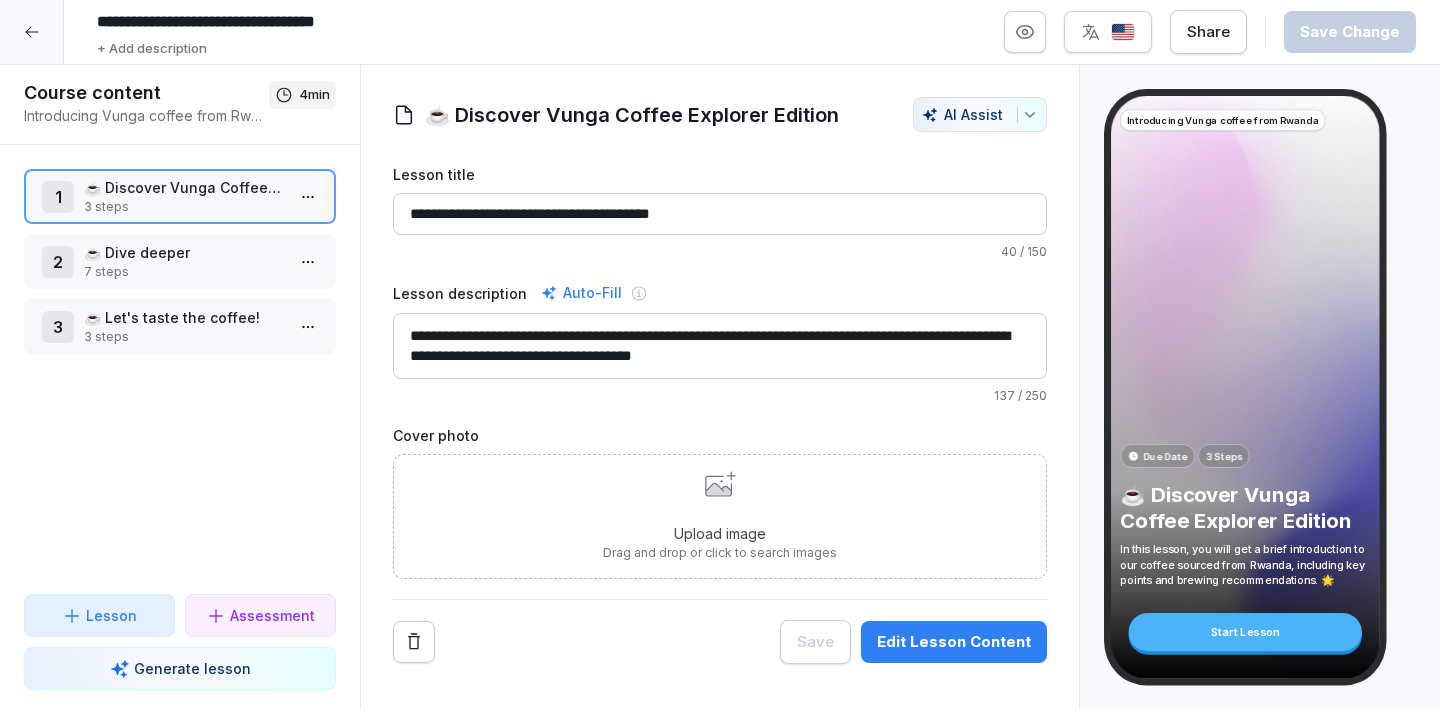 click on "☕ Dive deeper" at bounding box center (184, 252) 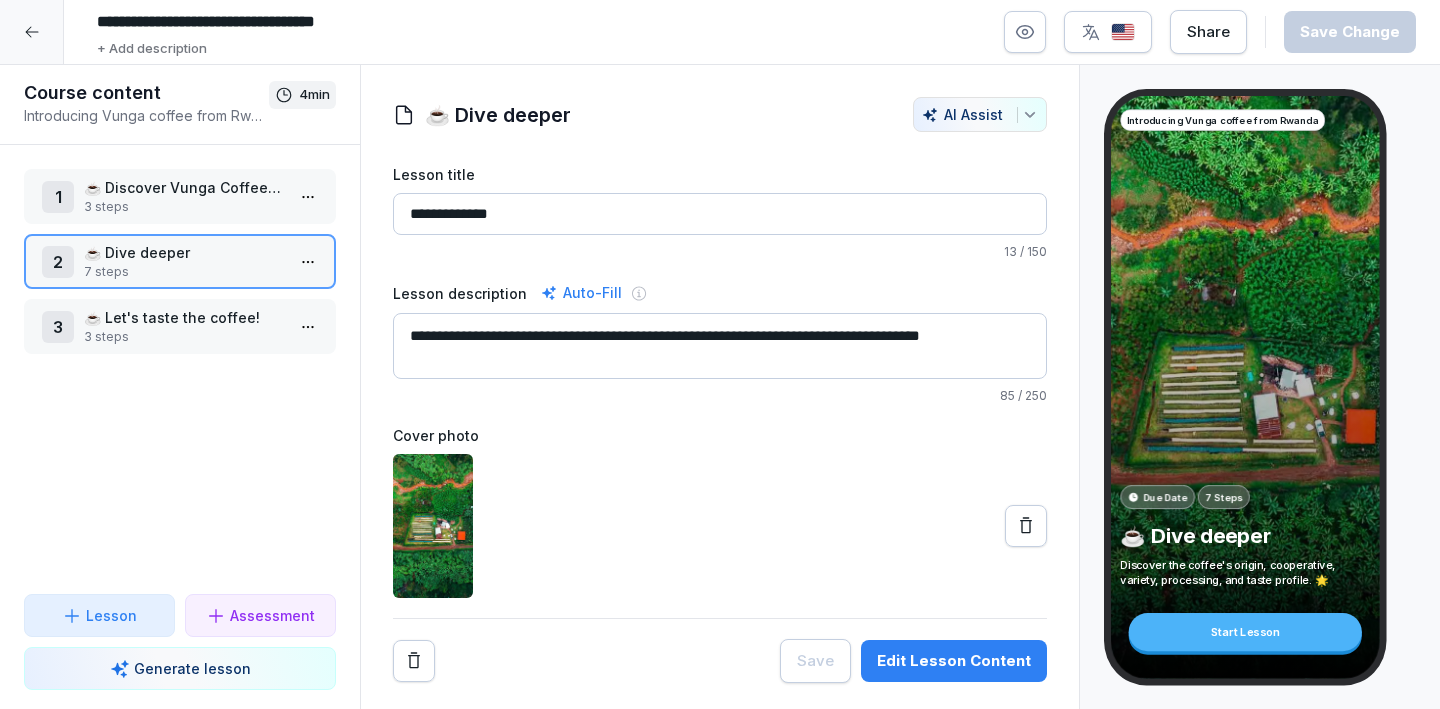 click on "3 steps" at bounding box center (184, 337) 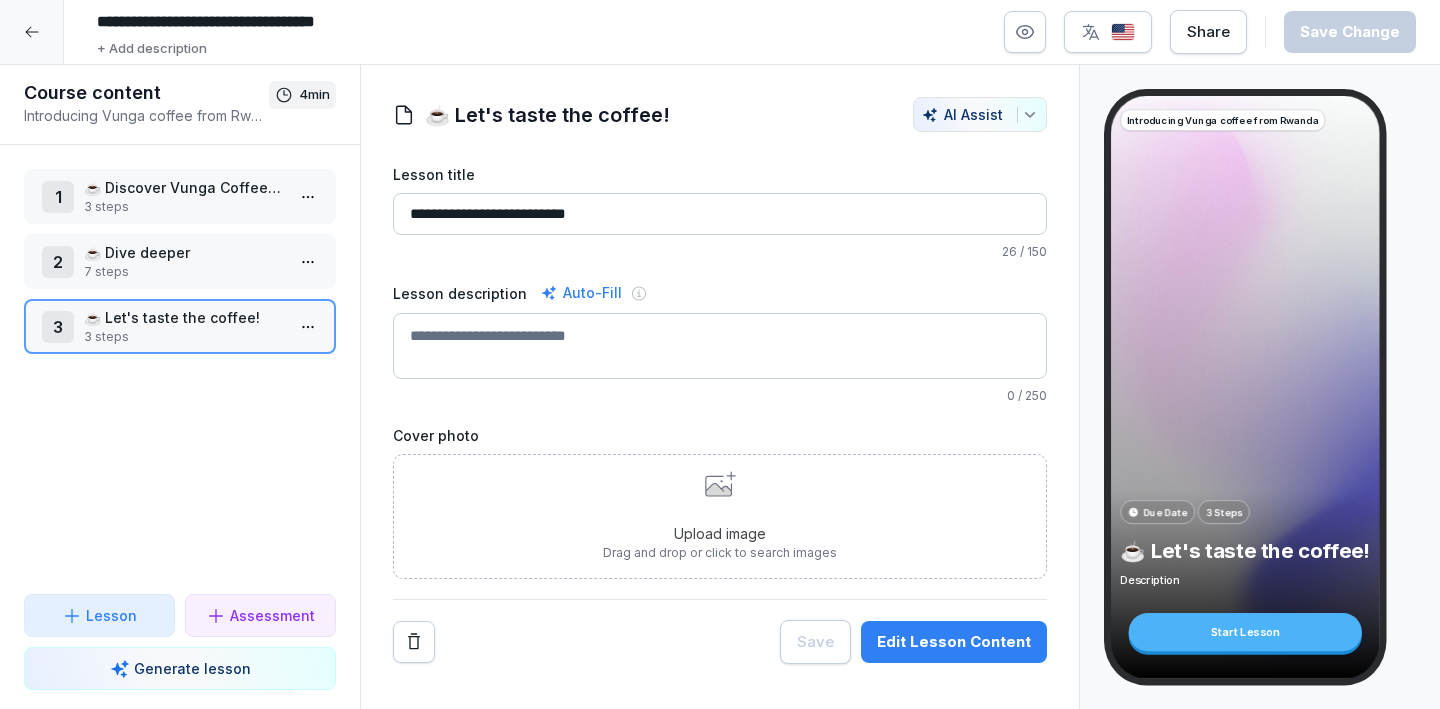 click on "☕ Discover Vunga Coffee Explorer Edition" at bounding box center [184, 187] 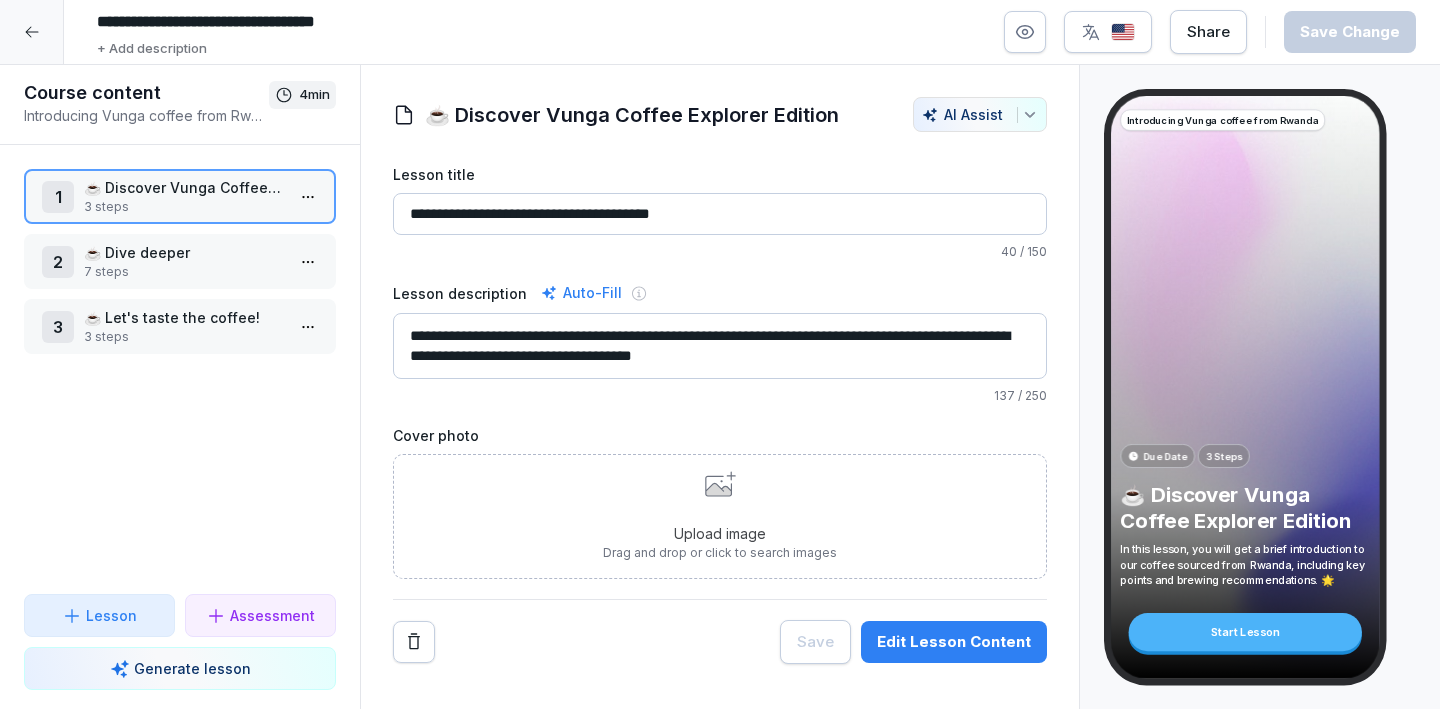 click on "Edit Lesson Content" at bounding box center (954, 642) 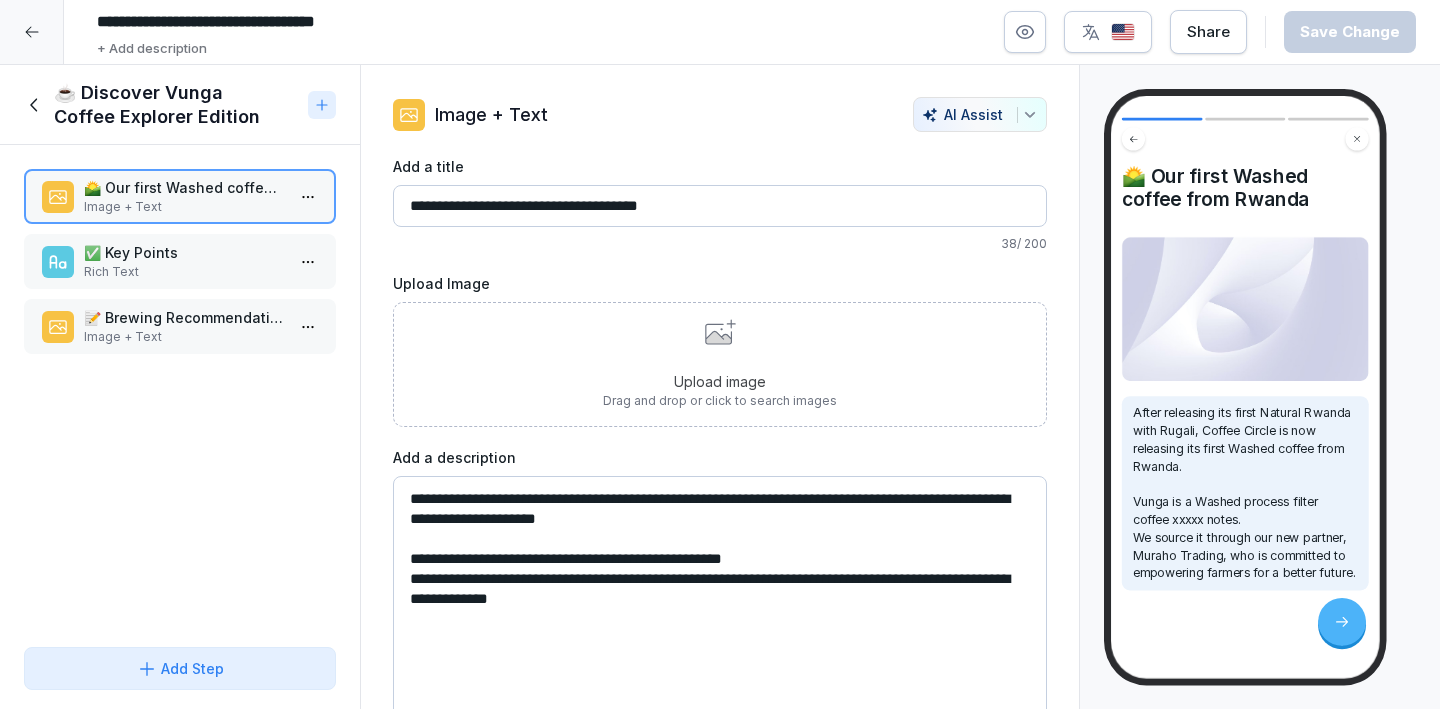 click on "**********" at bounding box center (720, 626) 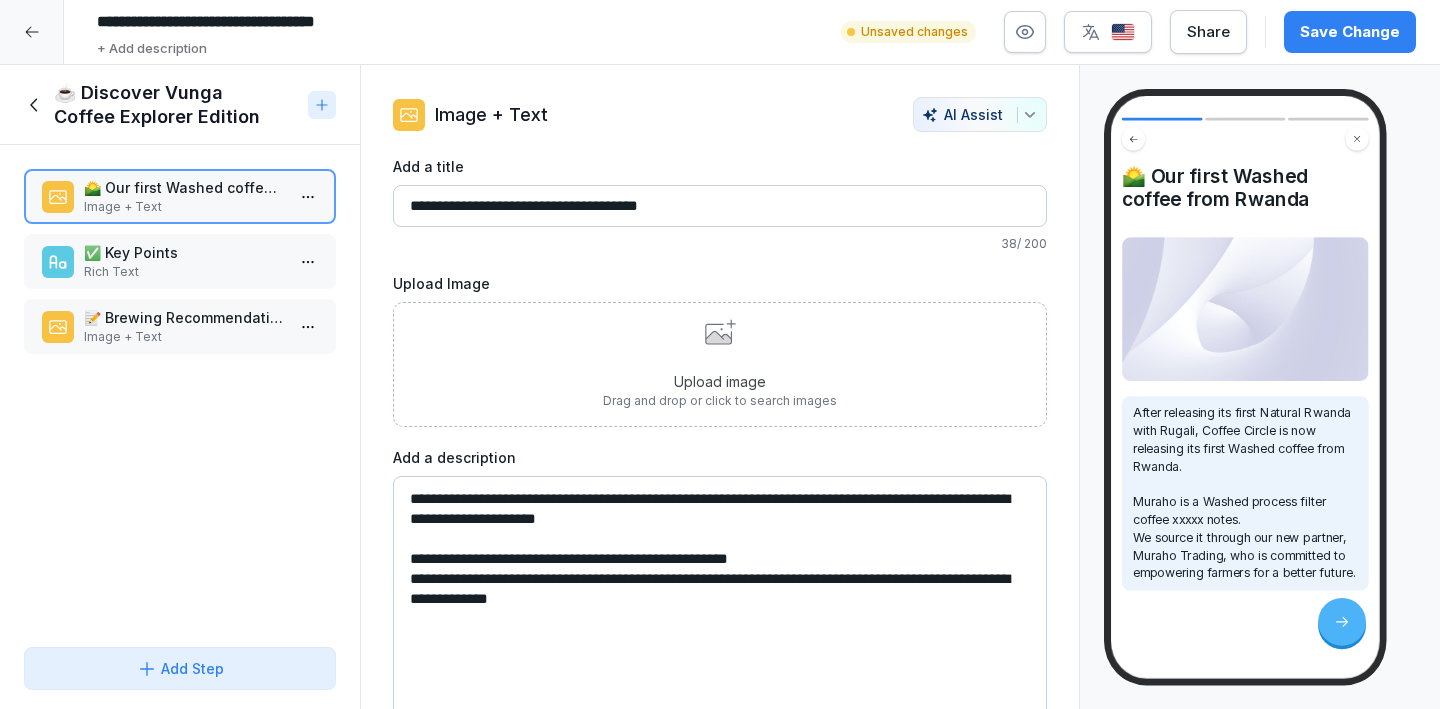 type on "**********" 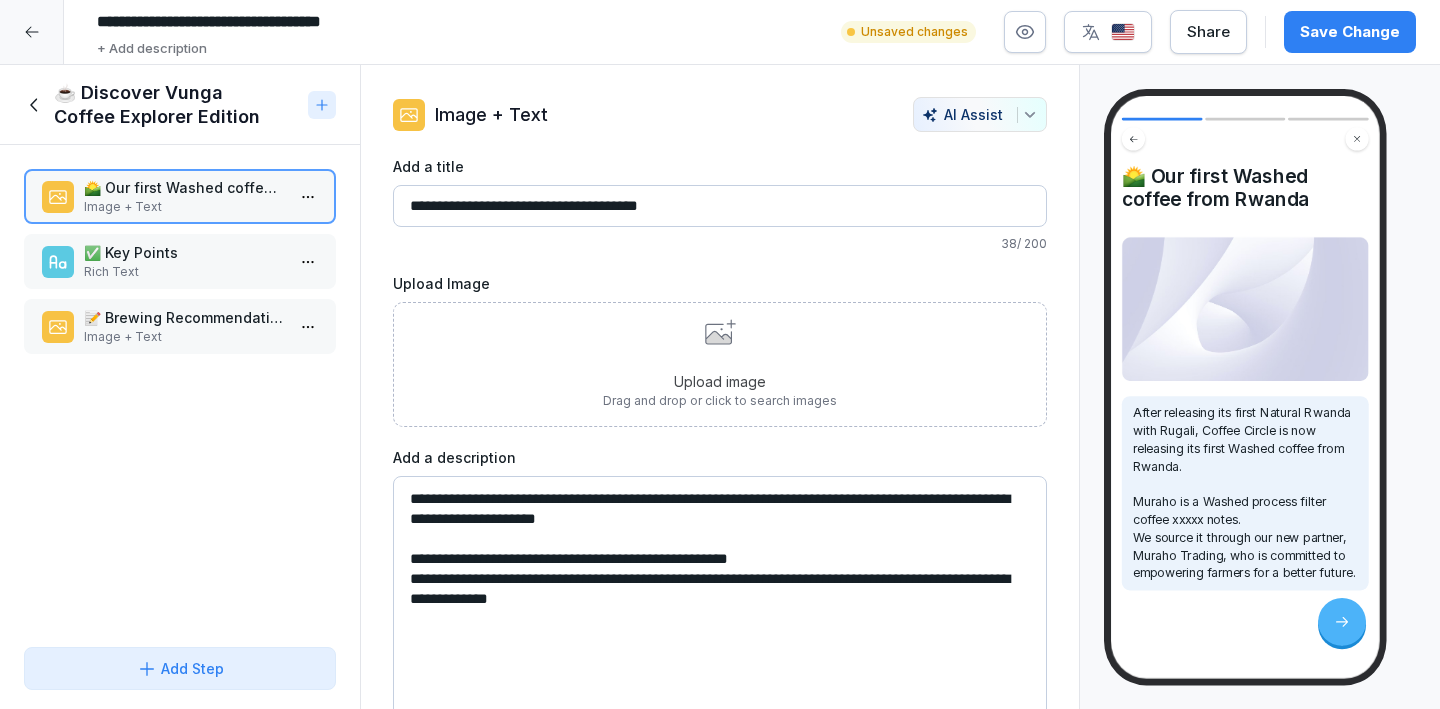 type on "**********" 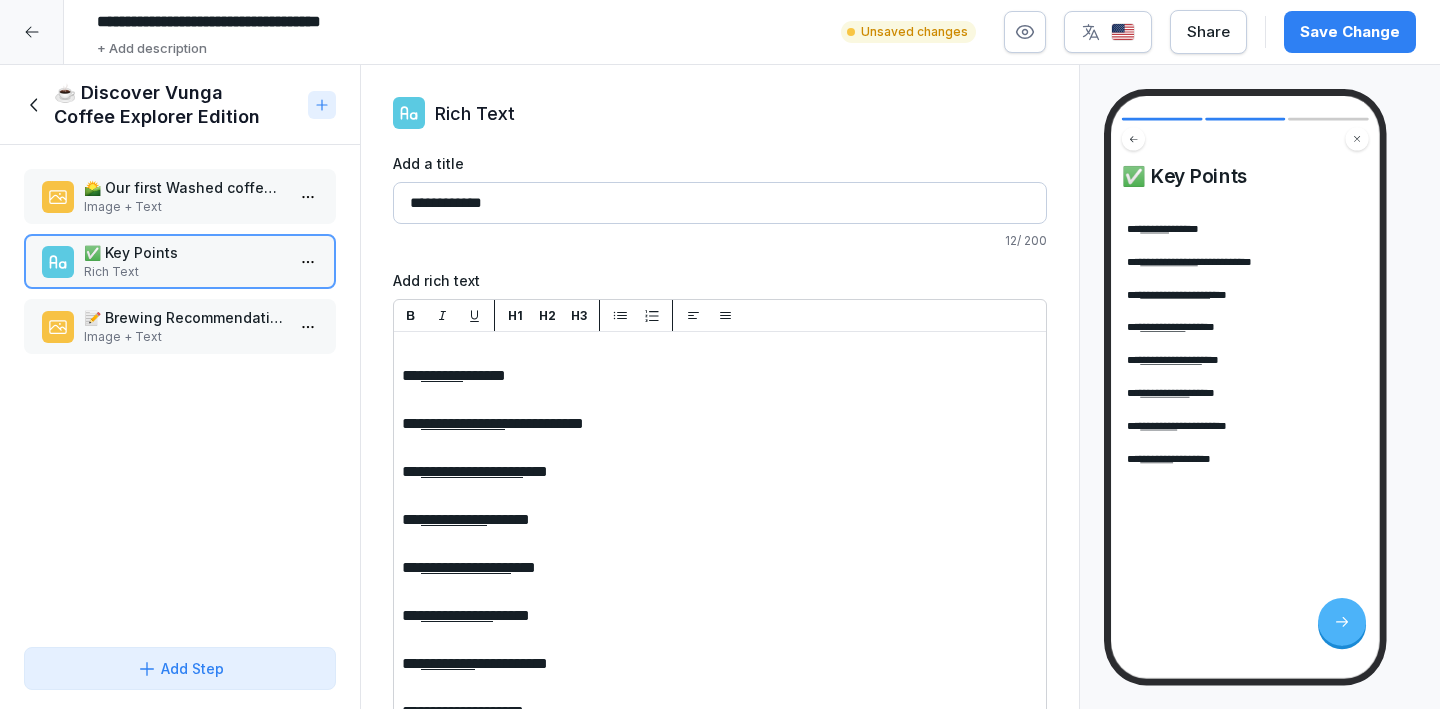 scroll, scrollTop: 24, scrollLeft: 0, axis: vertical 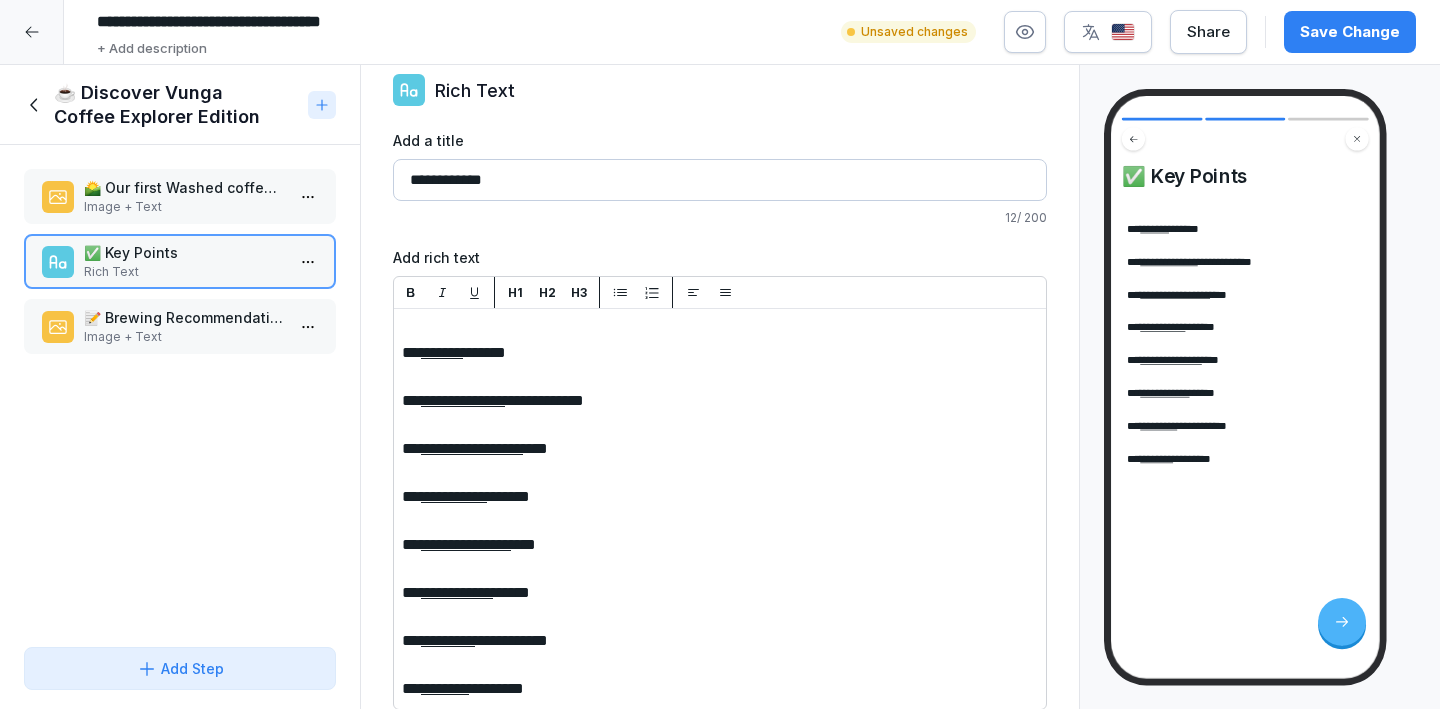 click on "📝 Brewing Recommendation" at bounding box center (184, 317) 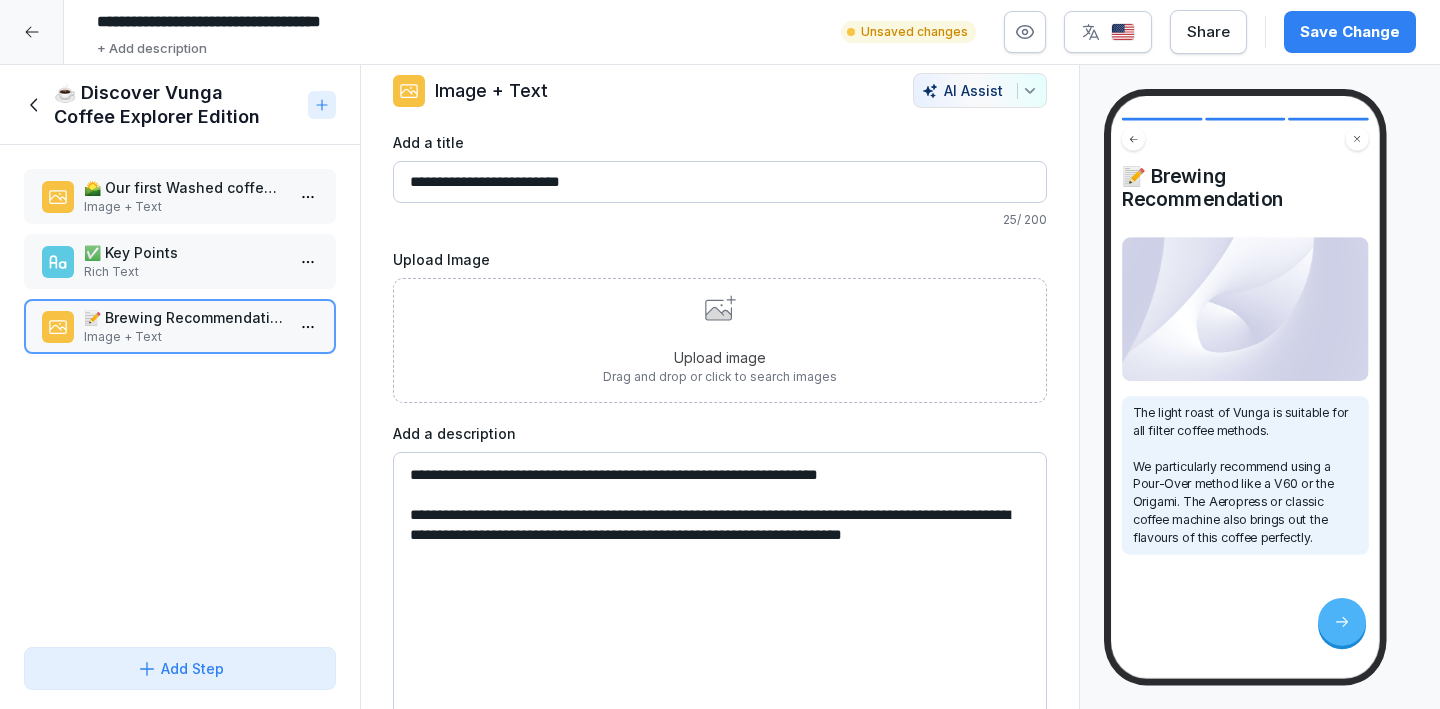 click on "🌄 Our first Washed coffee from Rwanda" at bounding box center [184, 187] 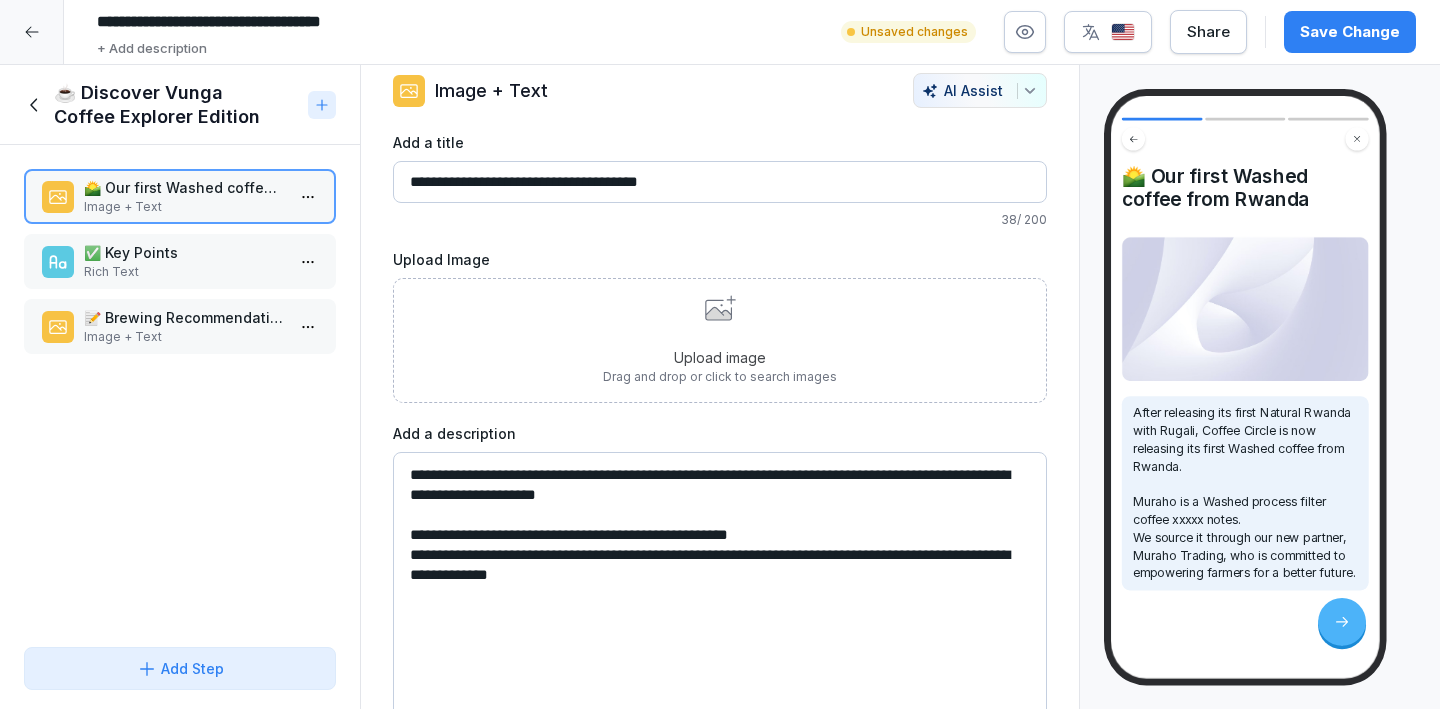 click 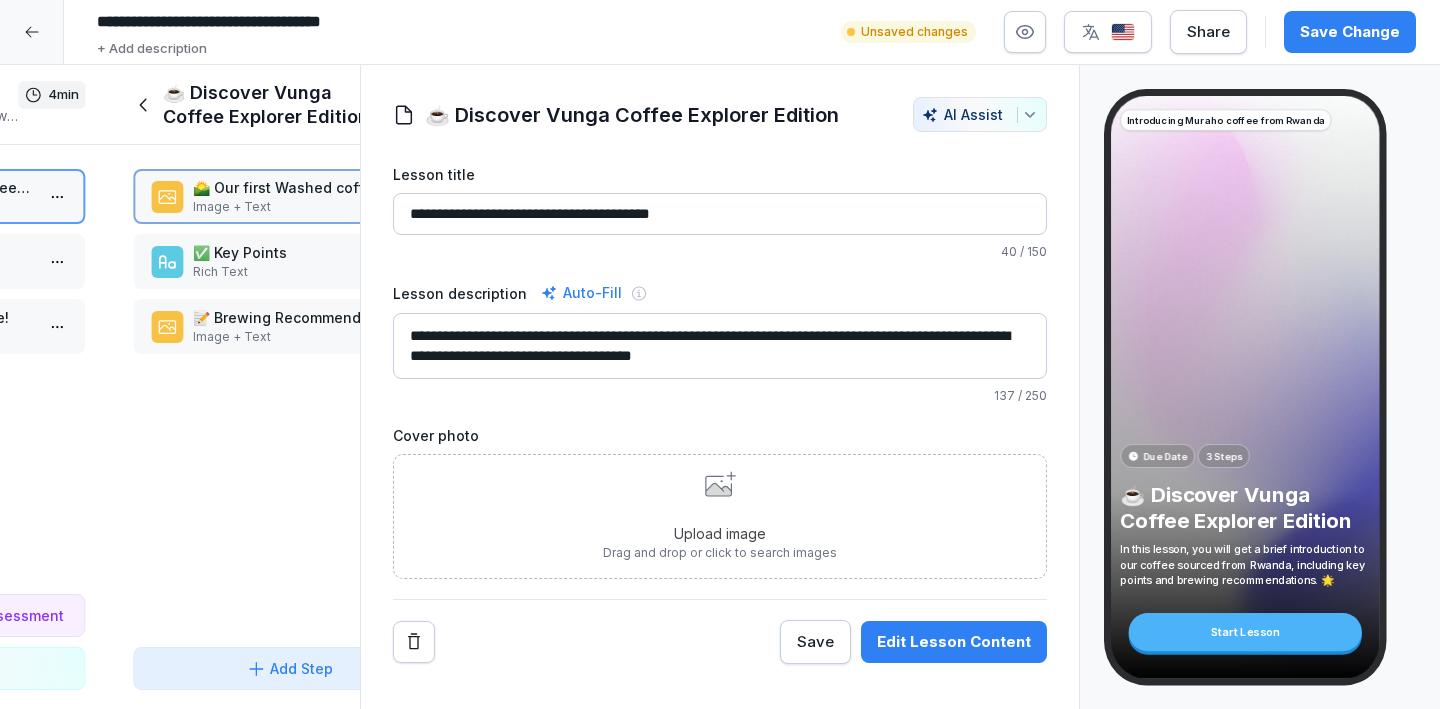 scroll, scrollTop: 0, scrollLeft: 0, axis: both 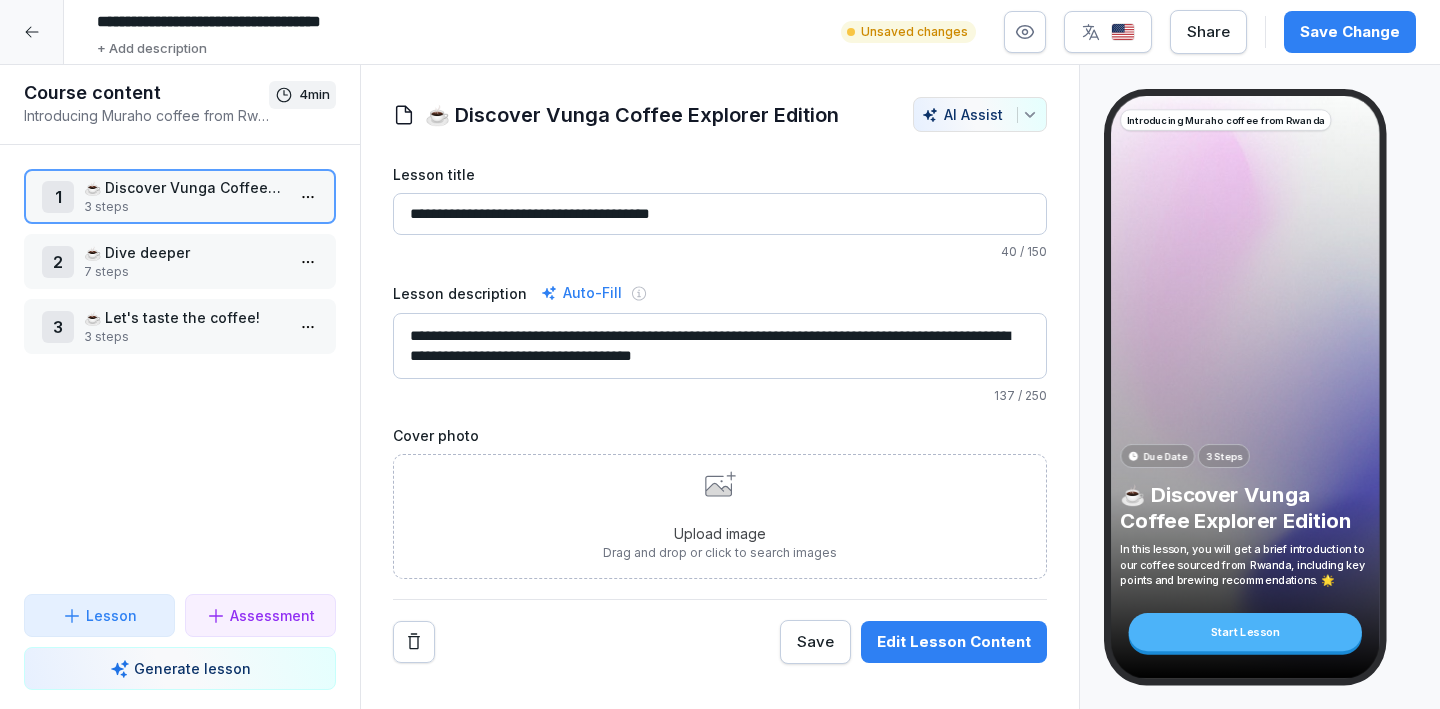 click on "7 steps" at bounding box center [184, 272] 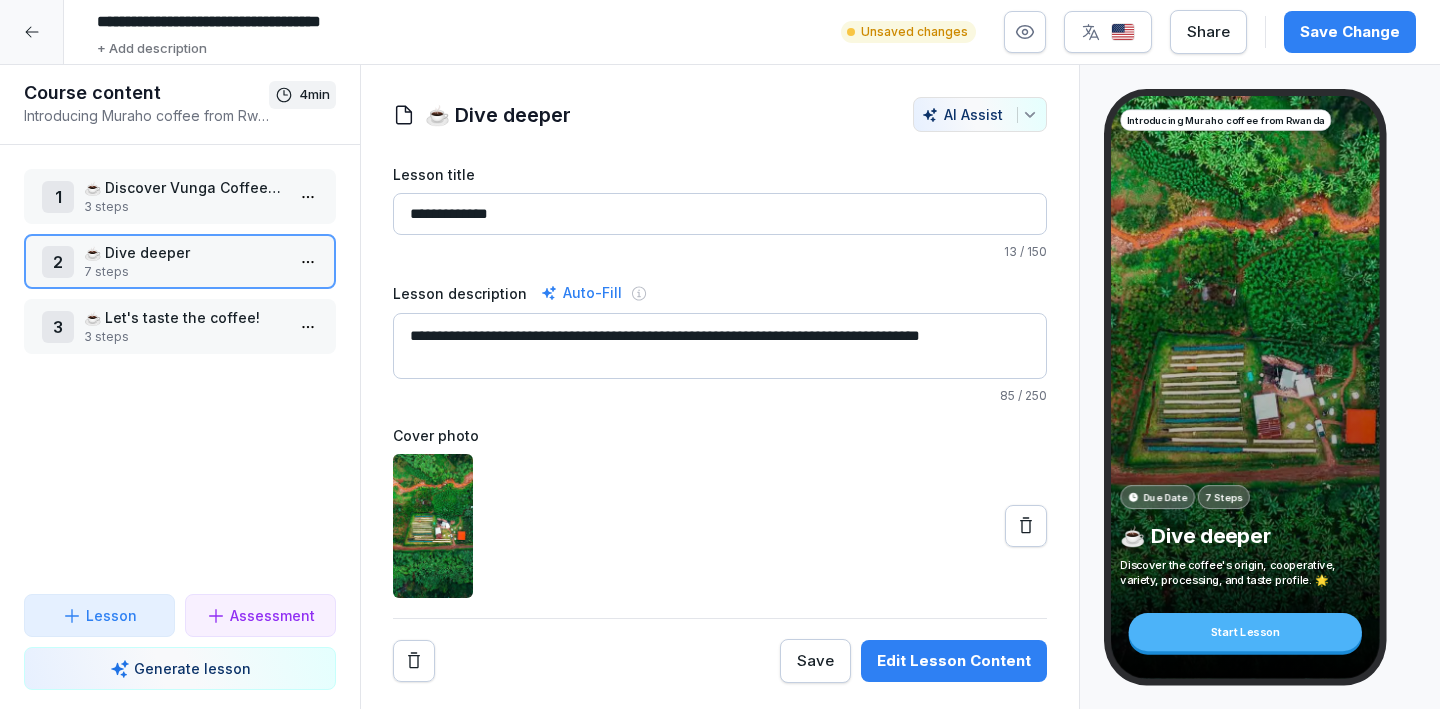 click on "Edit Lesson Content" at bounding box center (954, 661) 